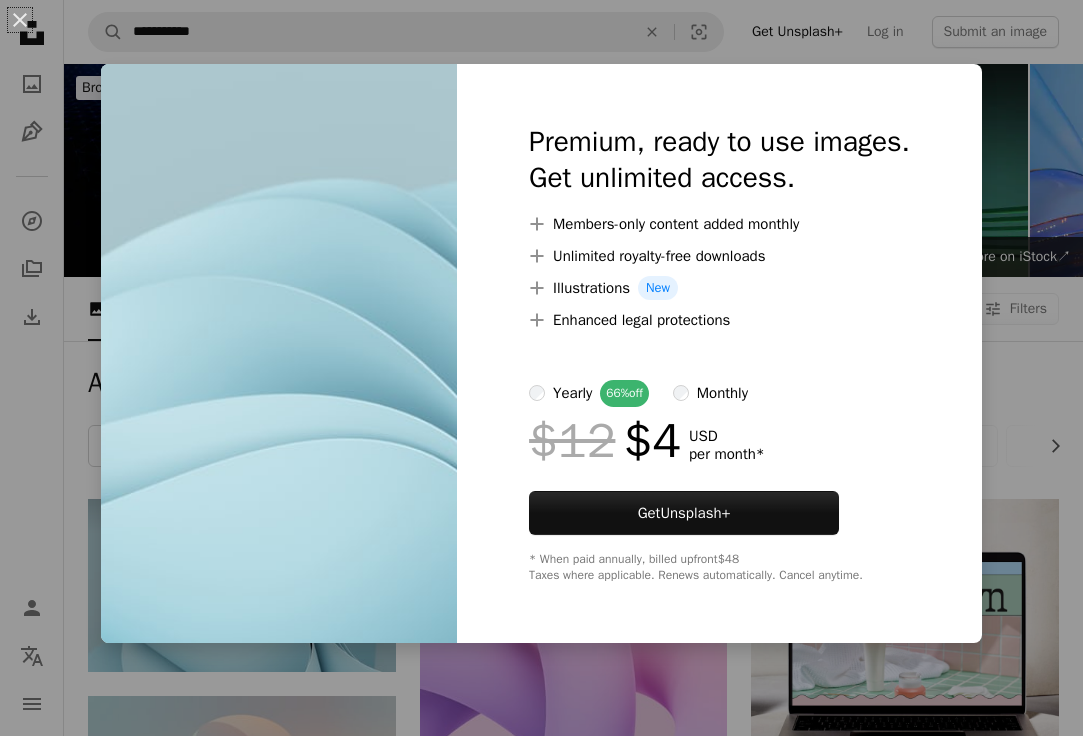 scroll, scrollTop: 353, scrollLeft: 0, axis: vertical 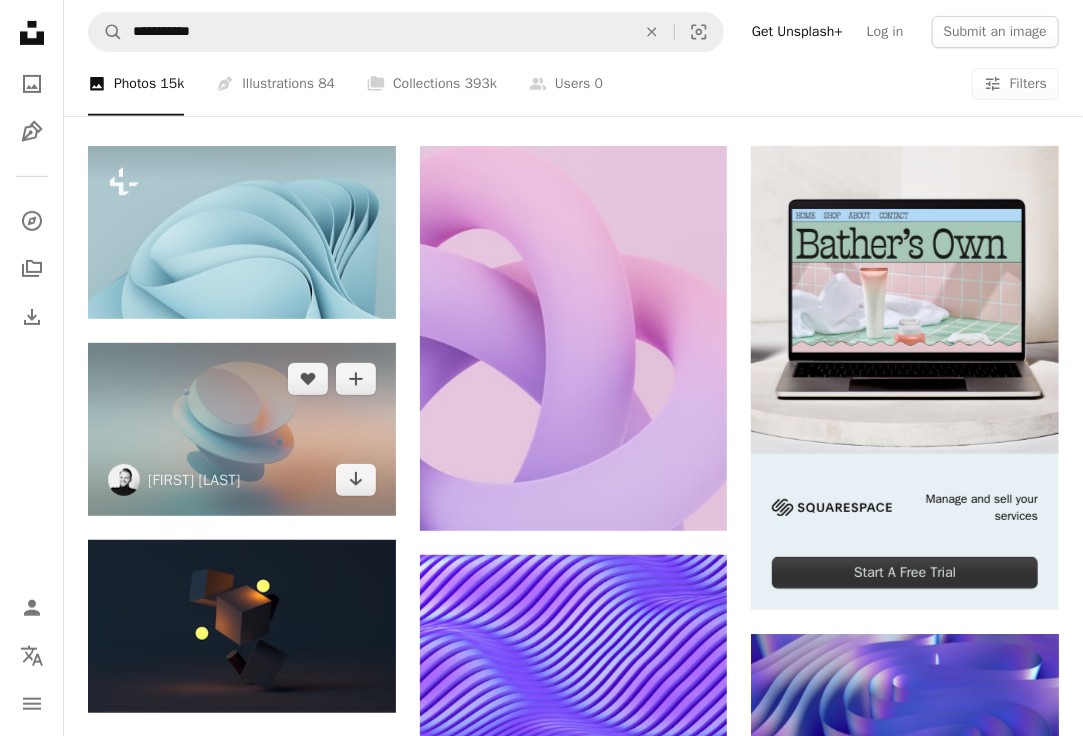 click at bounding box center [242, 429] 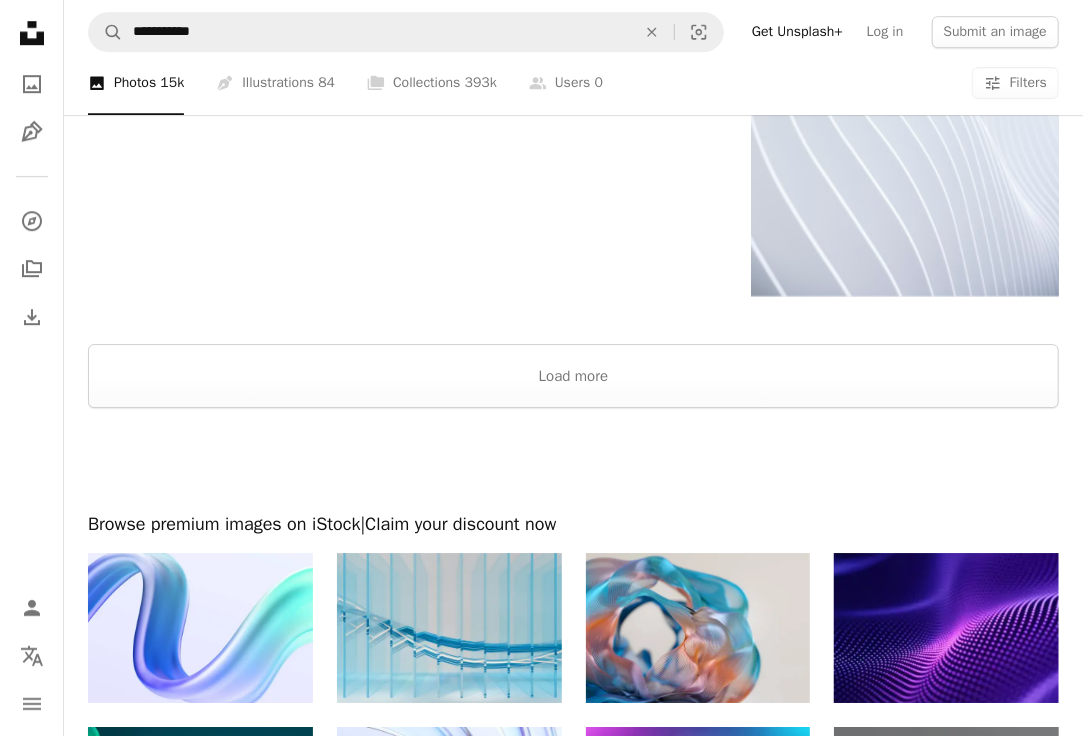 scroll, scrollTop: 2661, scrollLeft: 0, axis: vertical 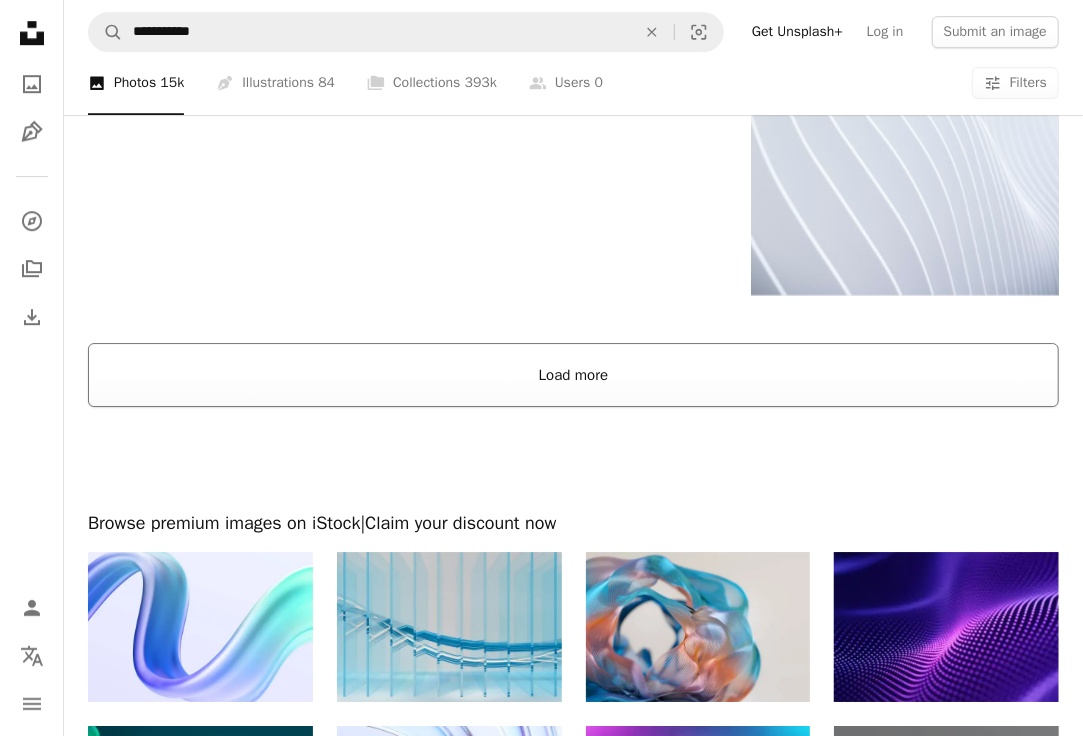 click on "Load more" at bounding box center (573, 375) 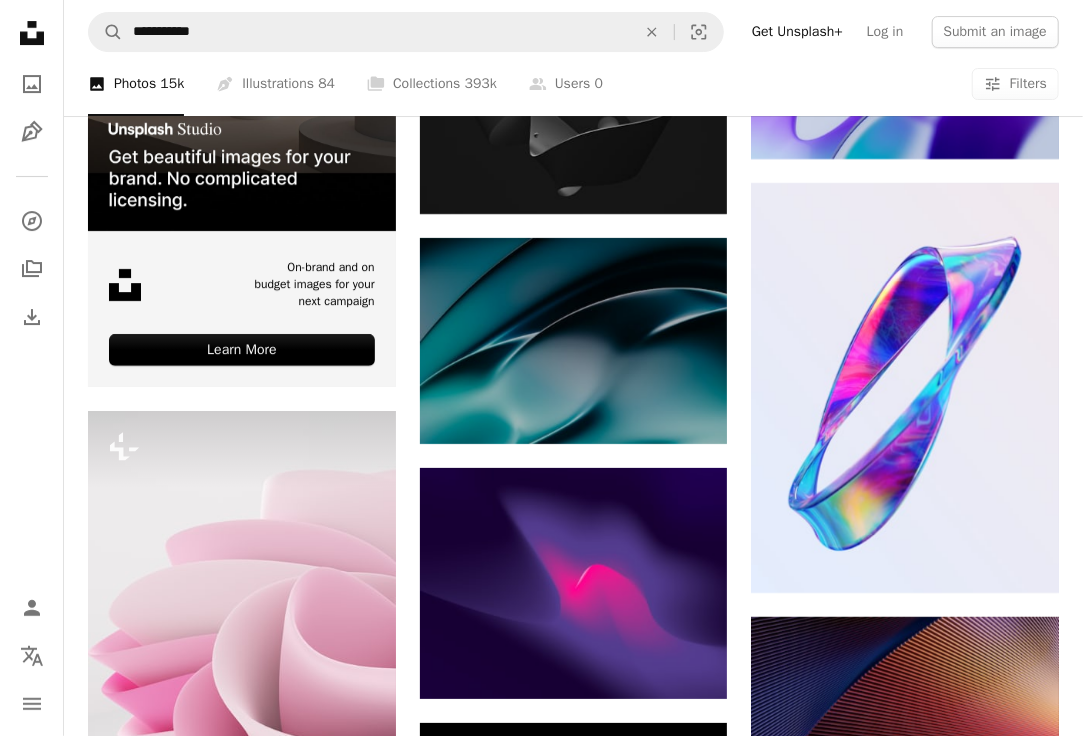 scroll, scrollTop: 3014, scrollLeft: 0, axis: vertical 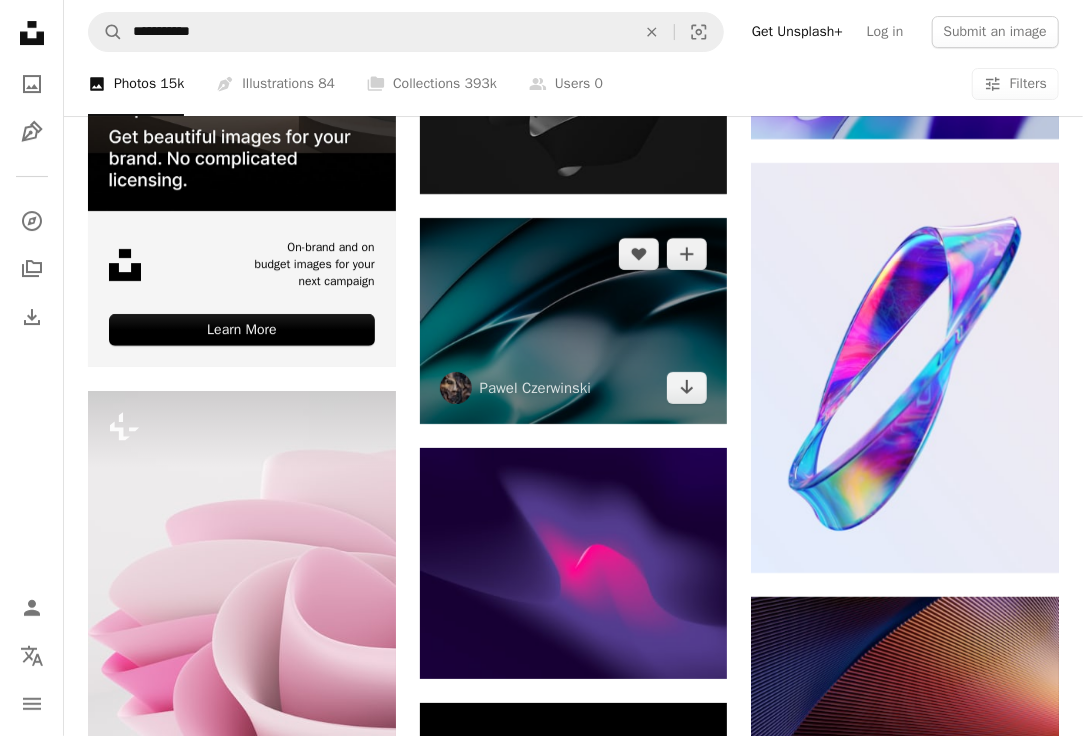 click at bounding box center (574, 320) 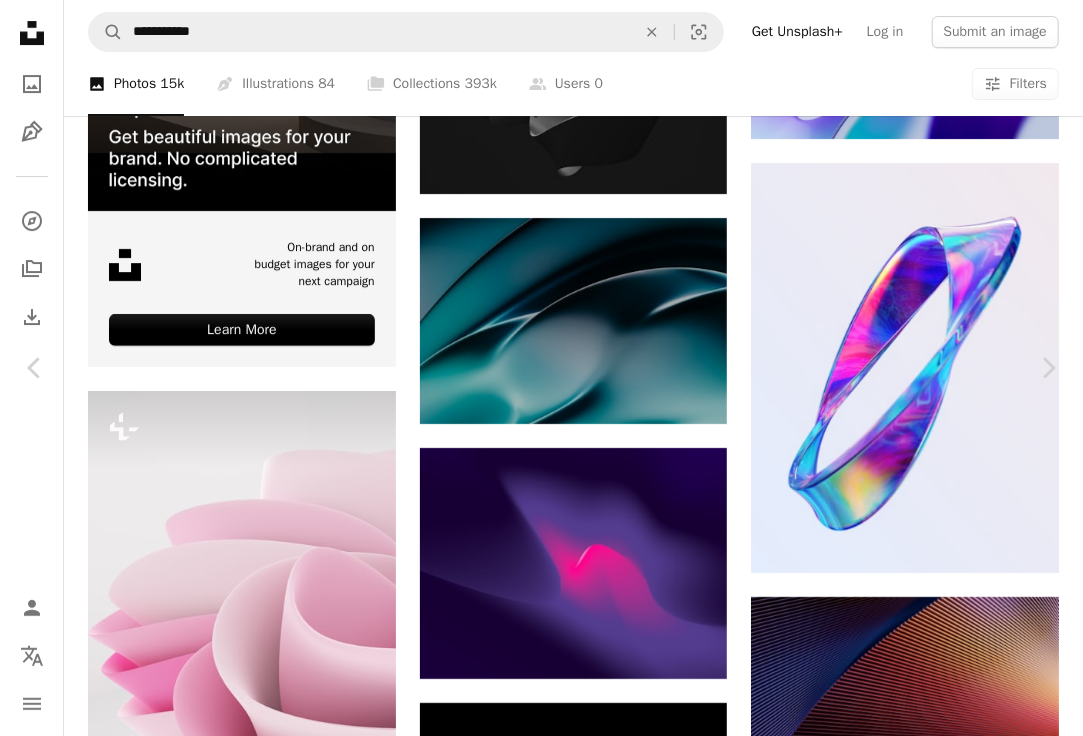 click on "Chevron down" 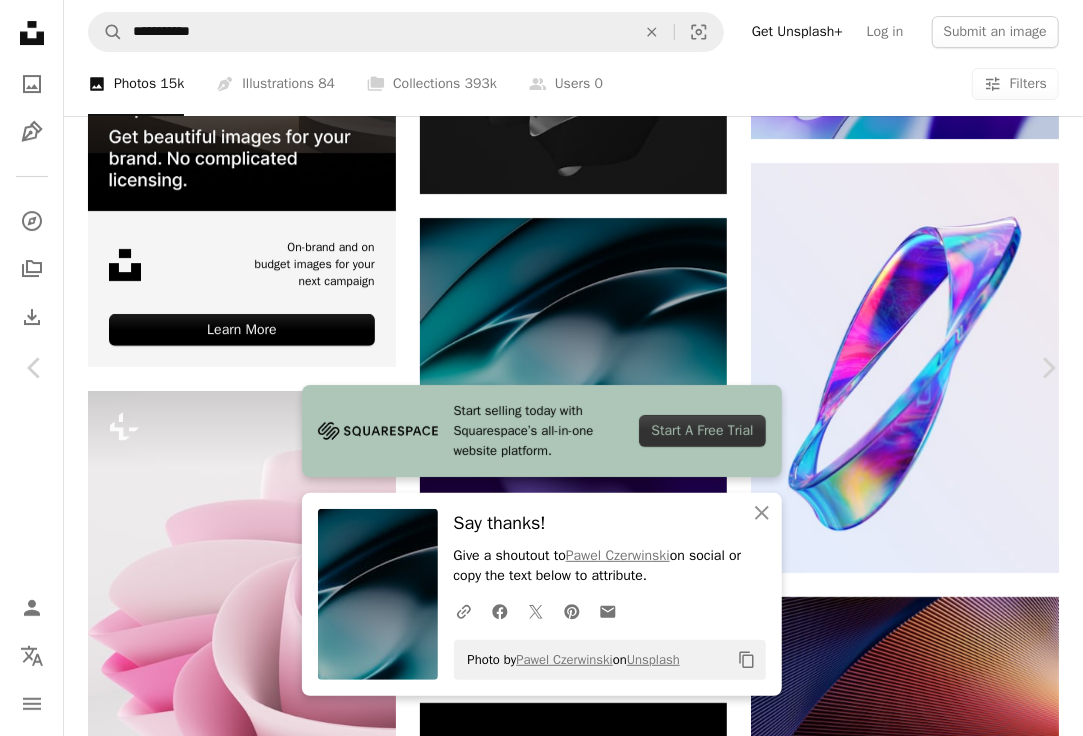 type 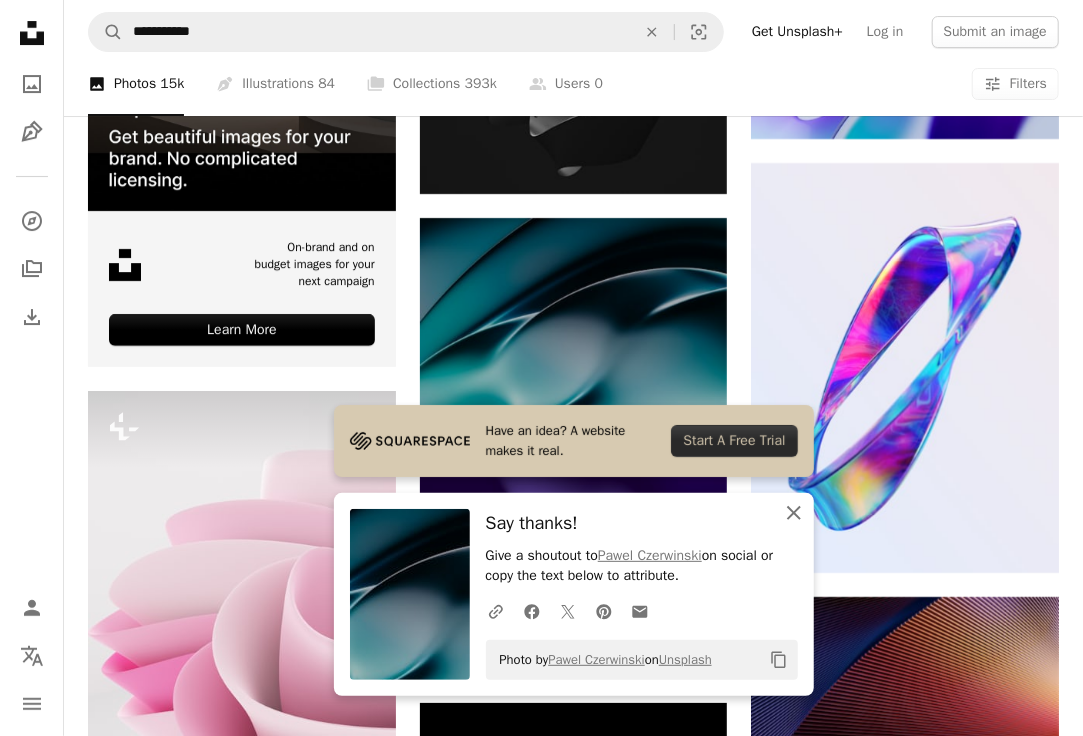 click on "An X shape" 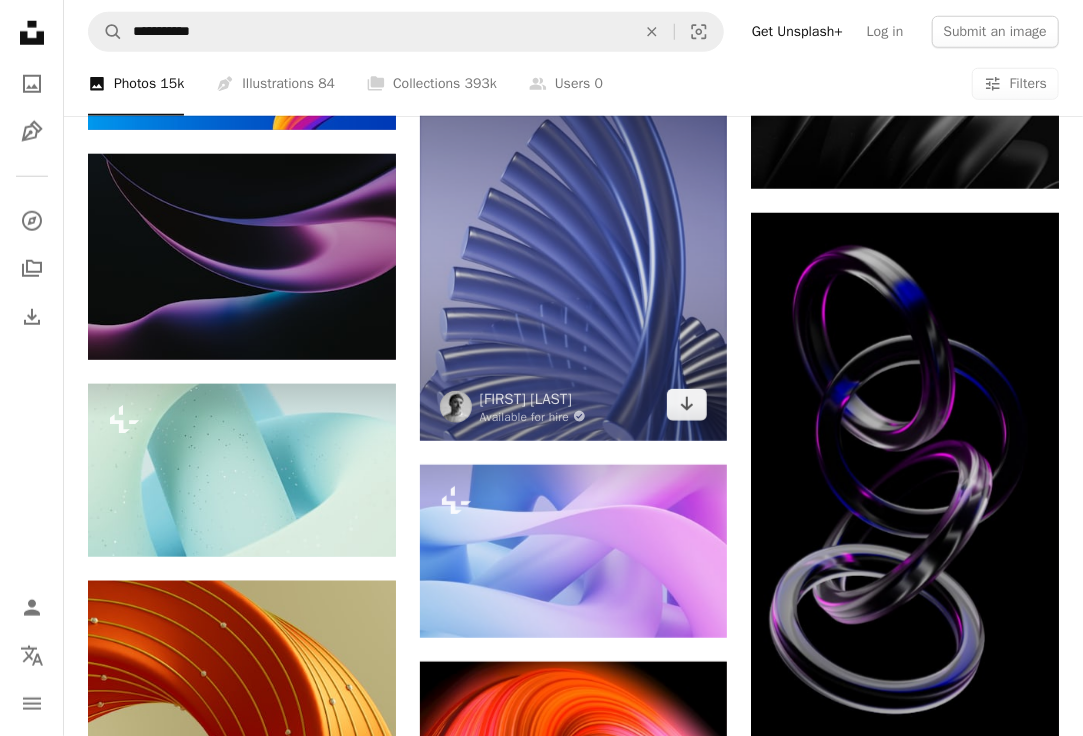 scroll, scrollTop: 4074, scrollLeft: 0, axis: vertical 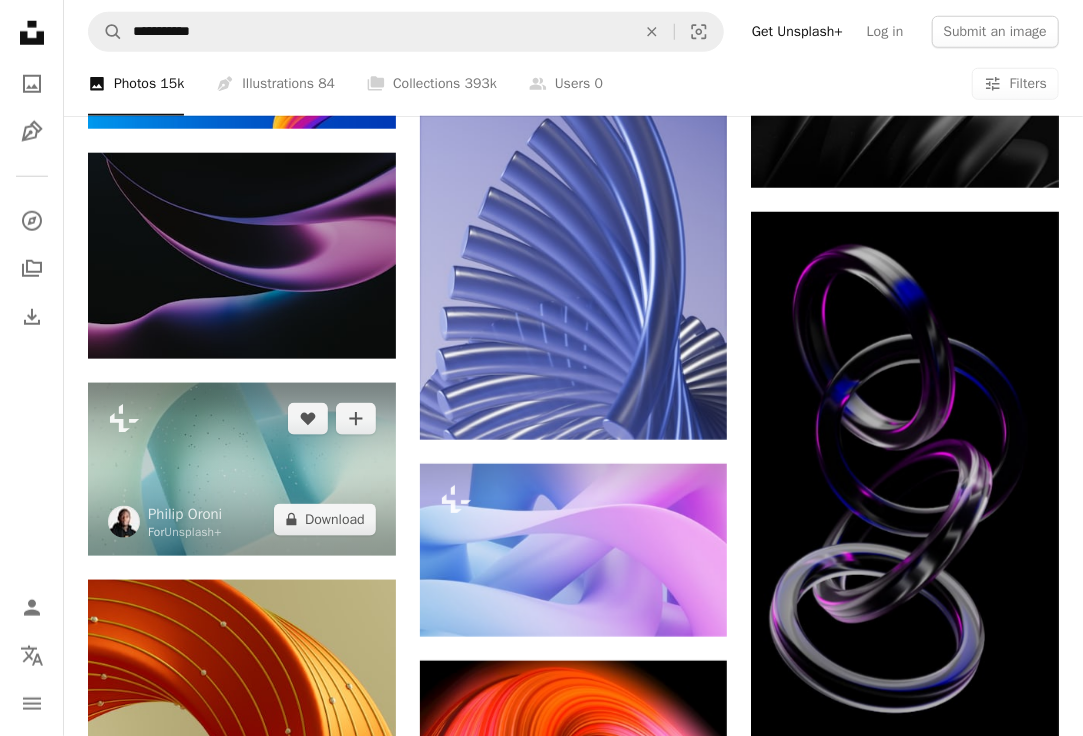 click at bounding box center [242, 469] 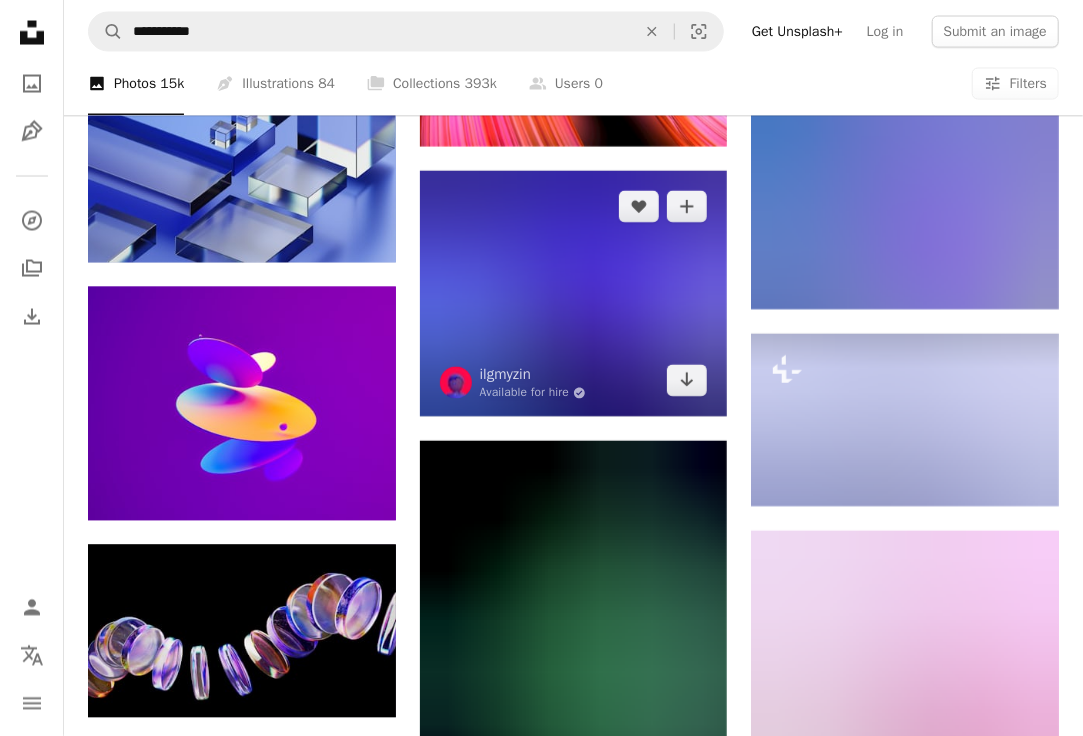 scroll, scrollTop: 4781, scrollLeft: 0, axis: vertical 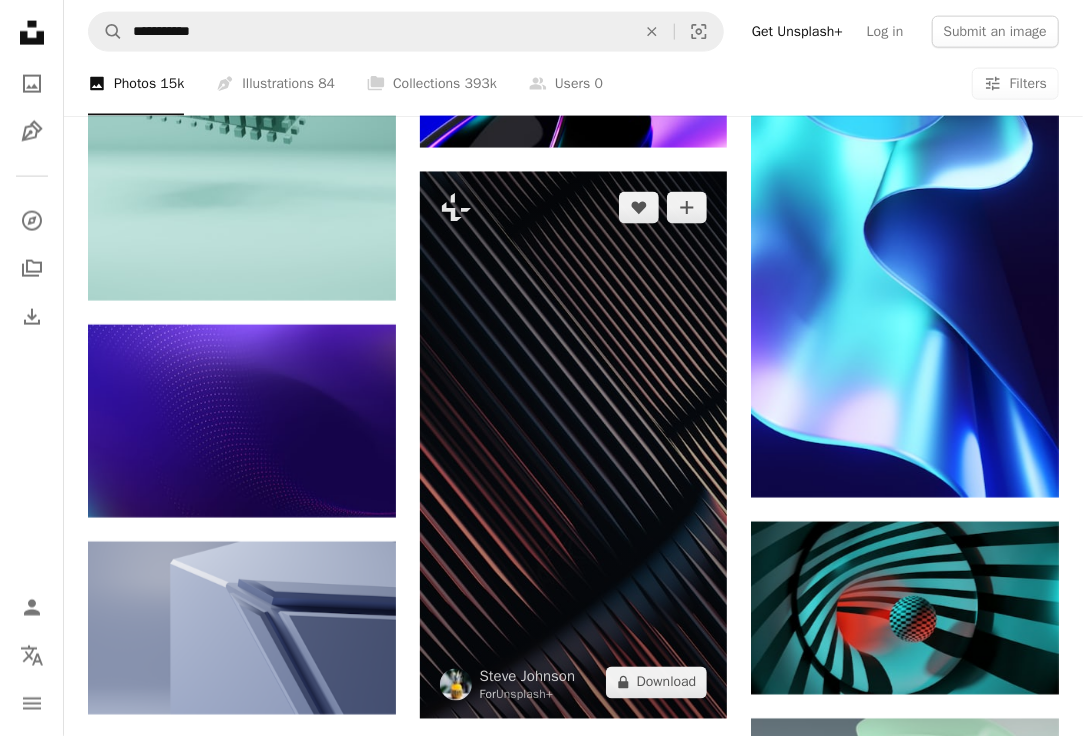 click at bounding box center [574, 445] 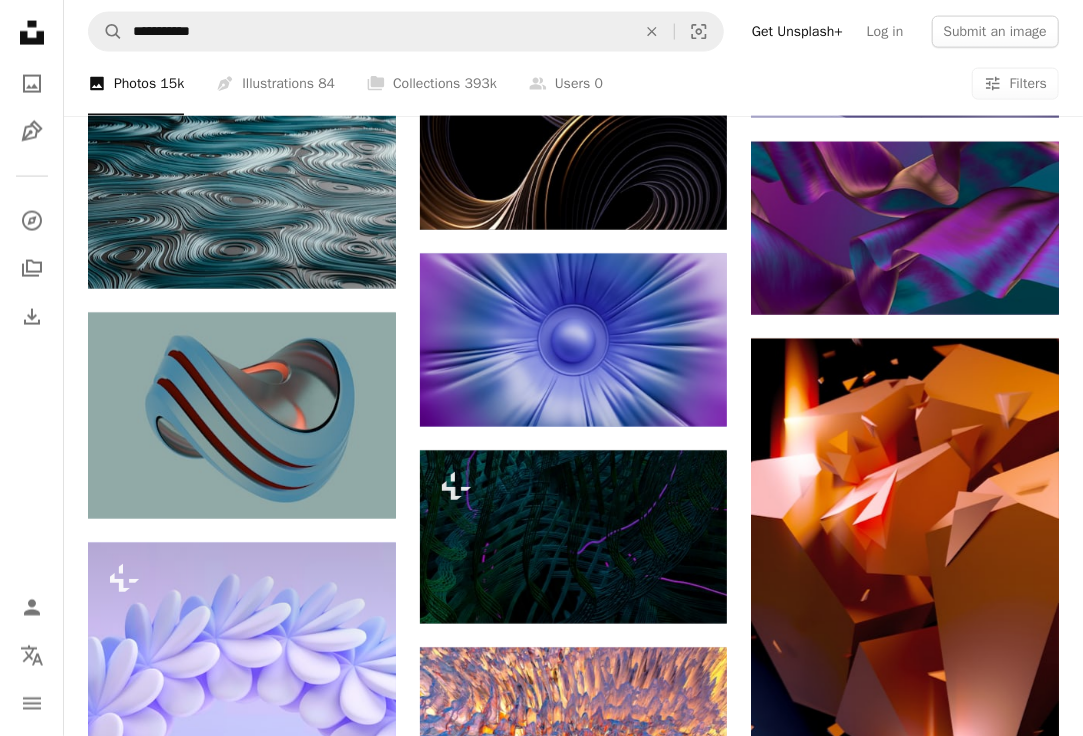 scroll, scrollTop: 27394, scrollLeft: 0, axis: vertical 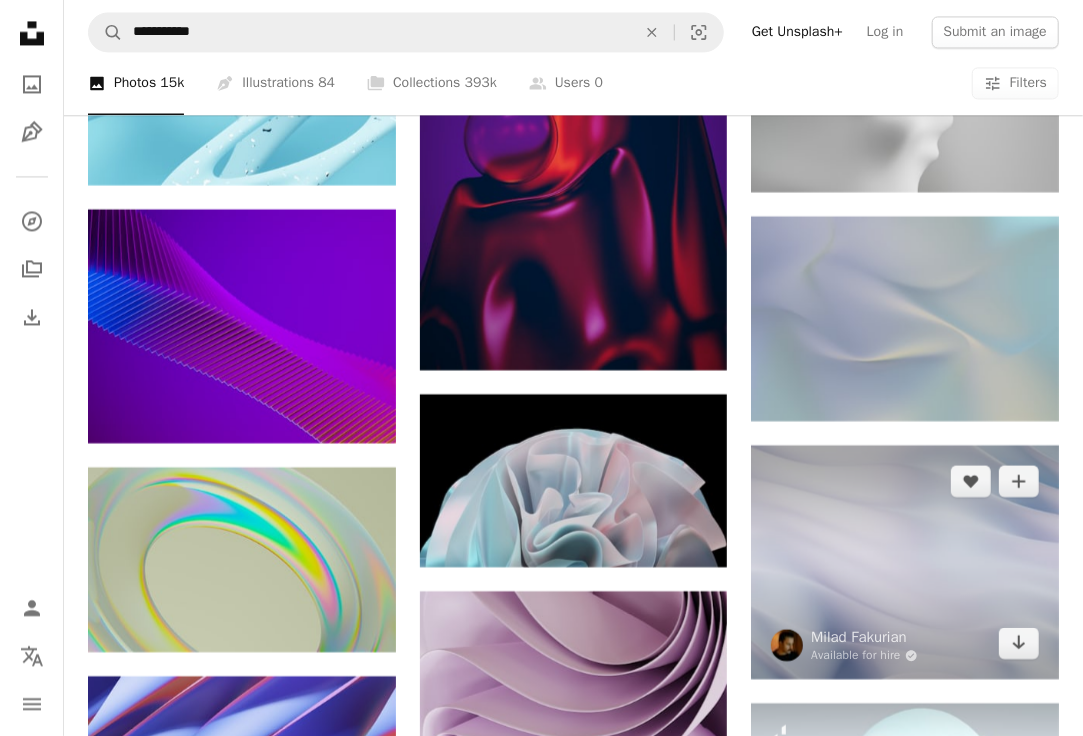 click at bounding box center (905, 562) 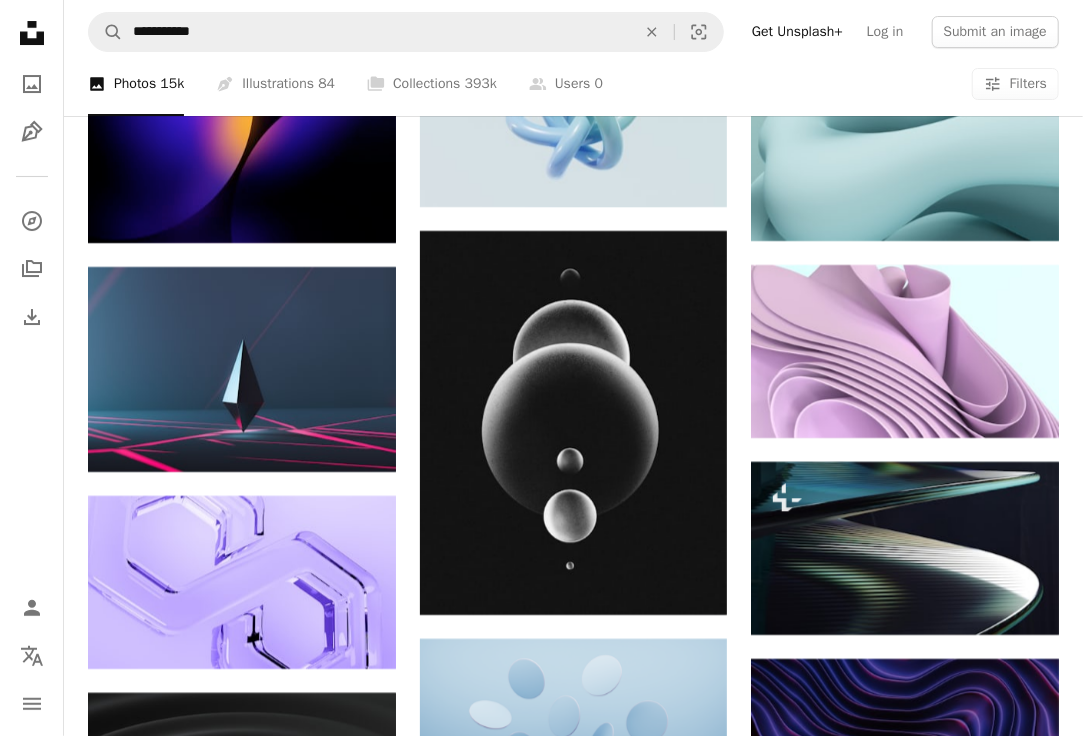 scroll, scrollTop: 16113, scrollLeft: 0, axis: vertical 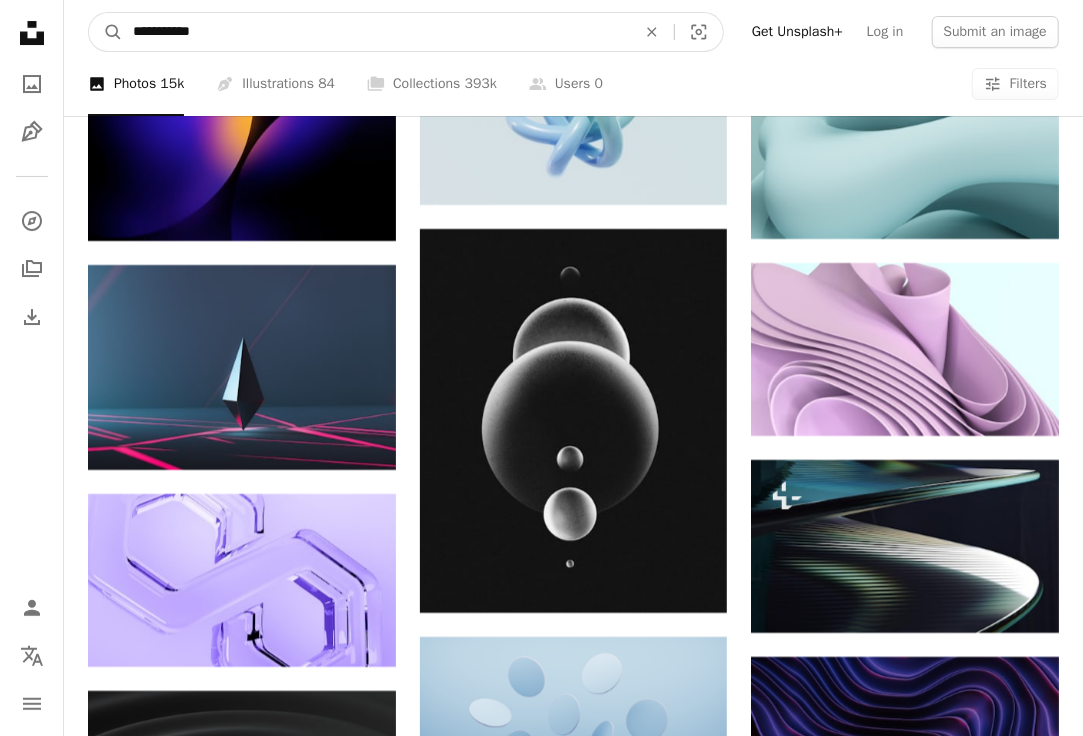 click on "**********" at bounding box center [376, 32] 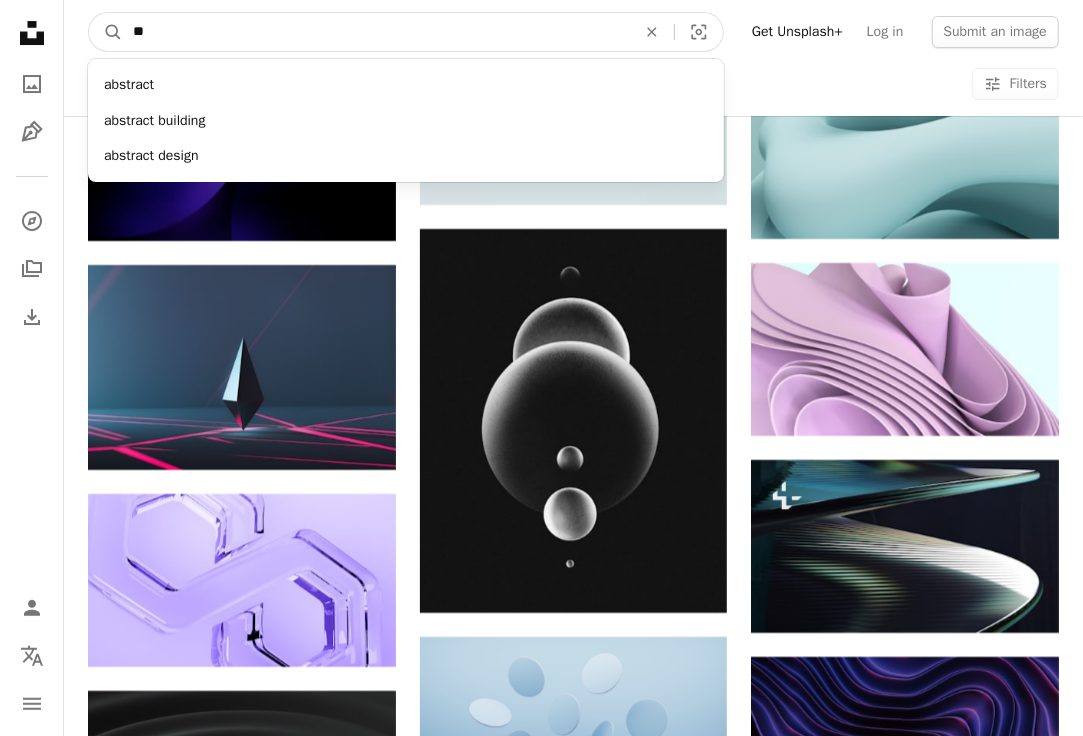 type on "*" 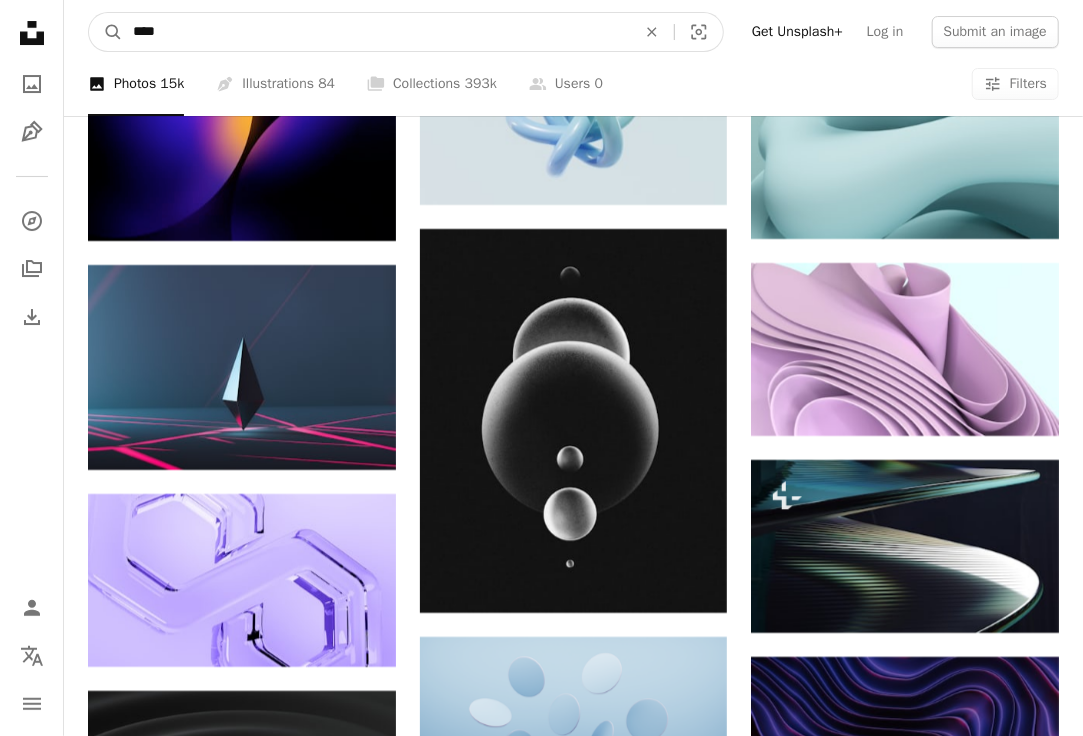 type on "*****" 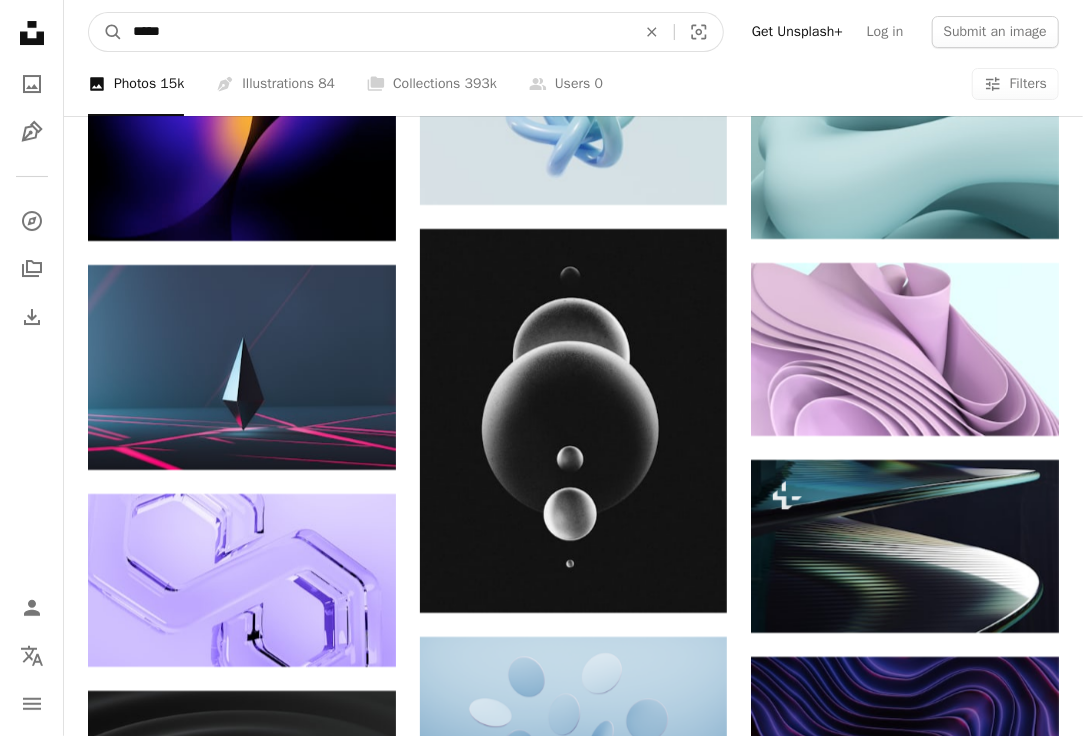 click on "A magnifying glass" at bounding box center (106, 32) 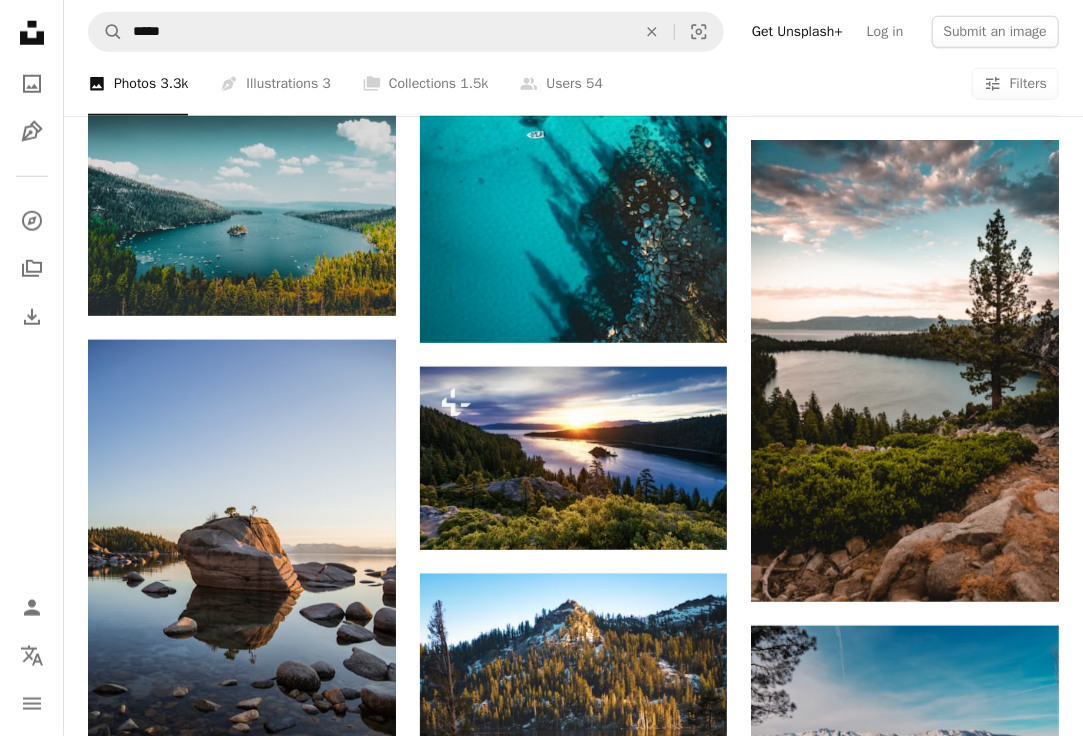 scroll, scrollTop: 848, scrollLeft: 0, axis: vertical 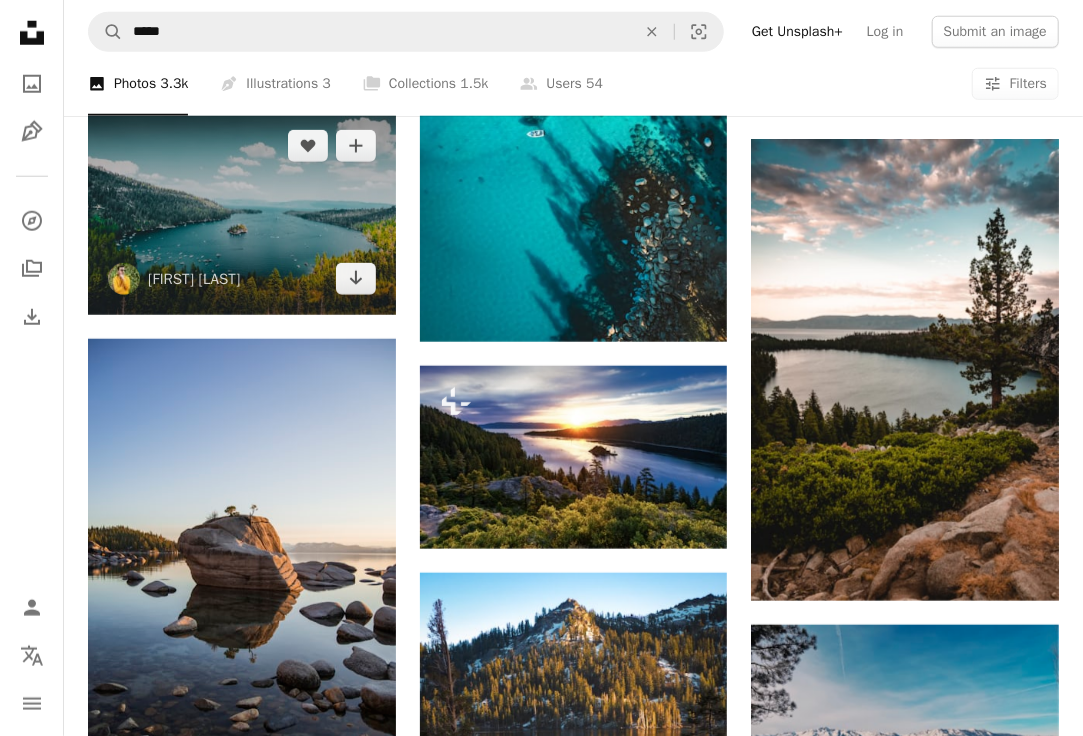 click at bounding box center [242, 212] 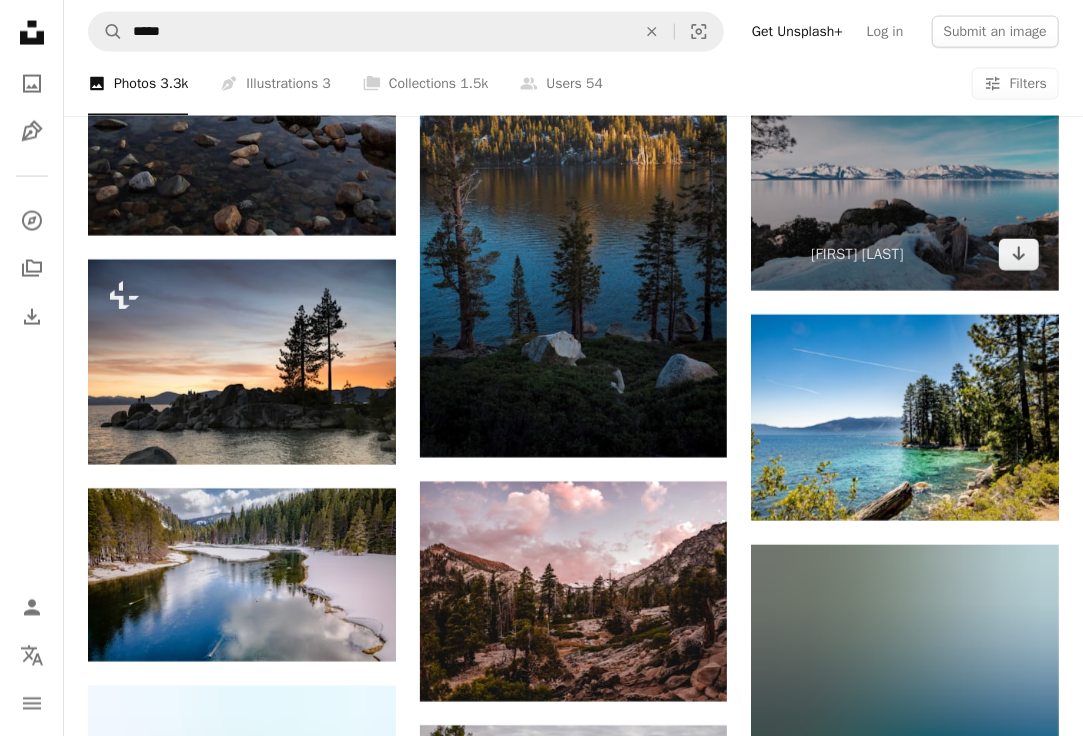scroll, scrollTop: 1413, scrollLeft: 0, axis: vertical 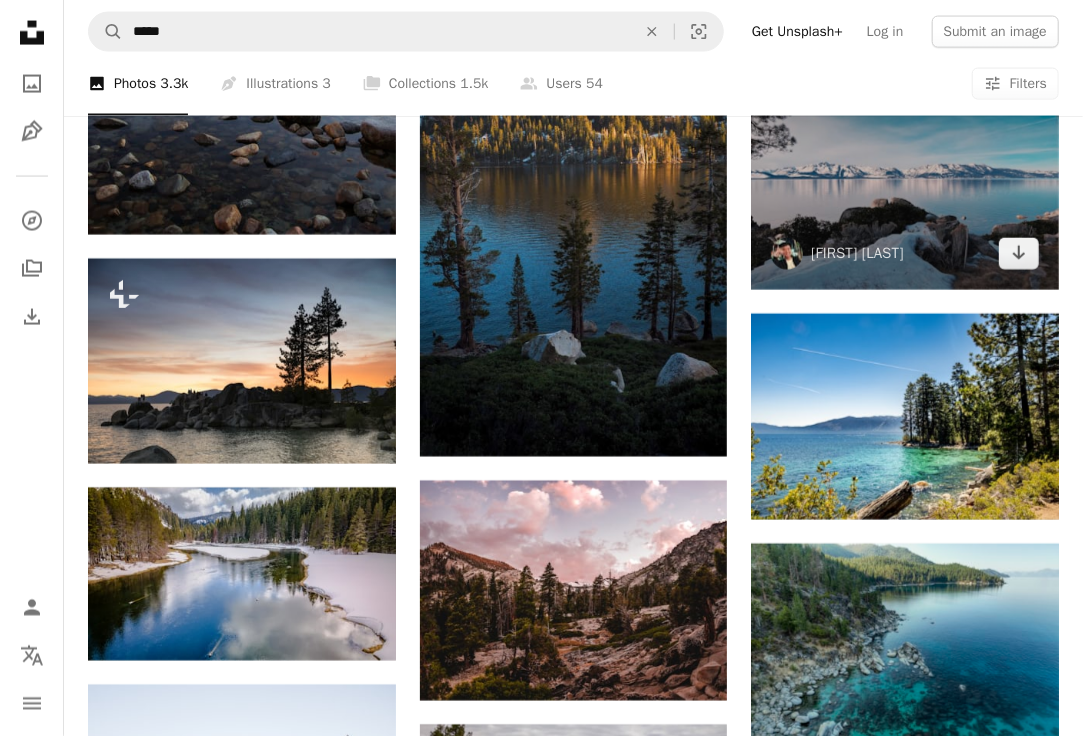 click at bounding box center (905, 175) 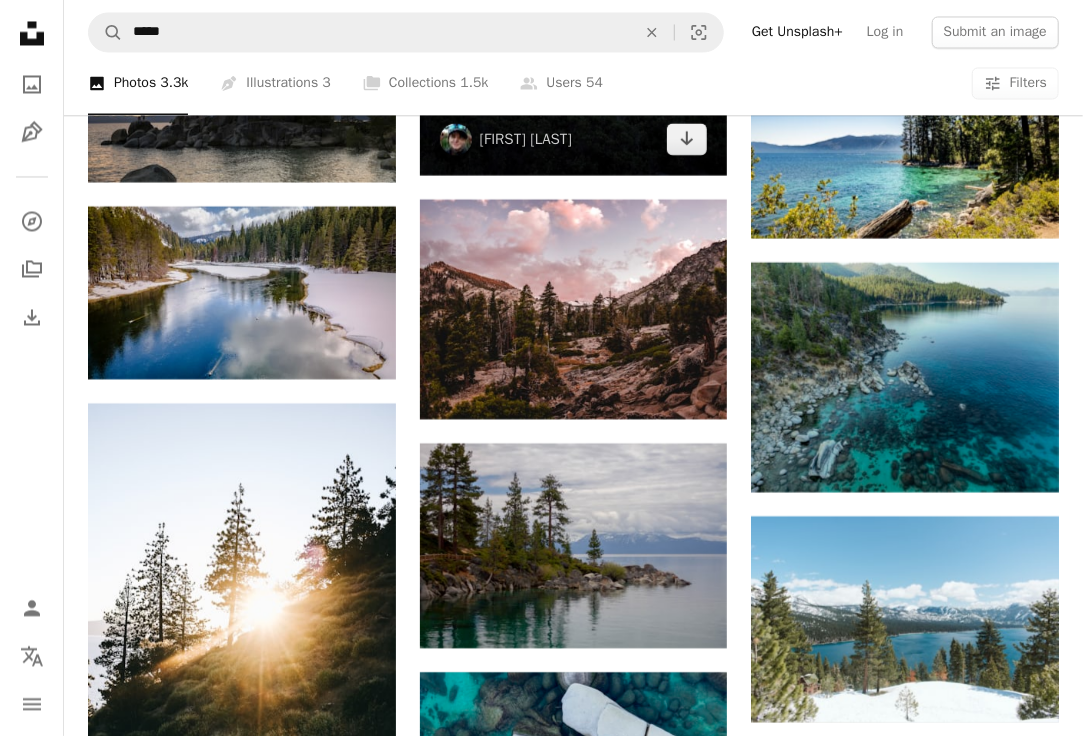 scroll, scrollTop: 1696, scrollLeft: 0, axis: vertical 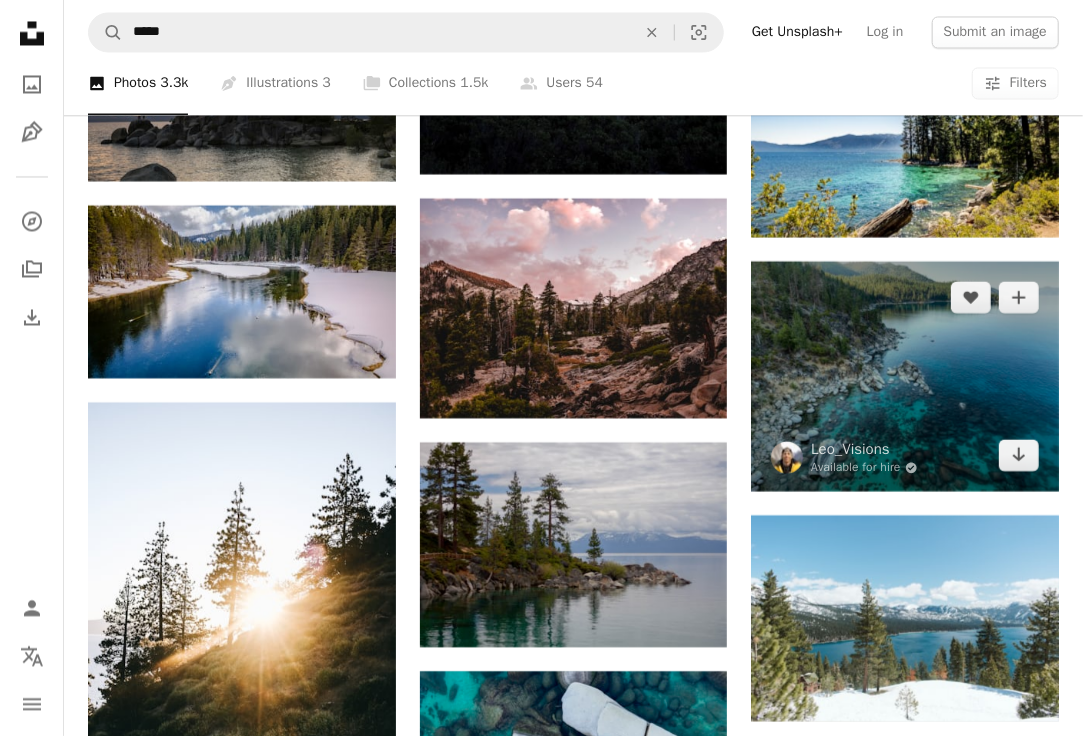 click at bounding box center [905, 376] 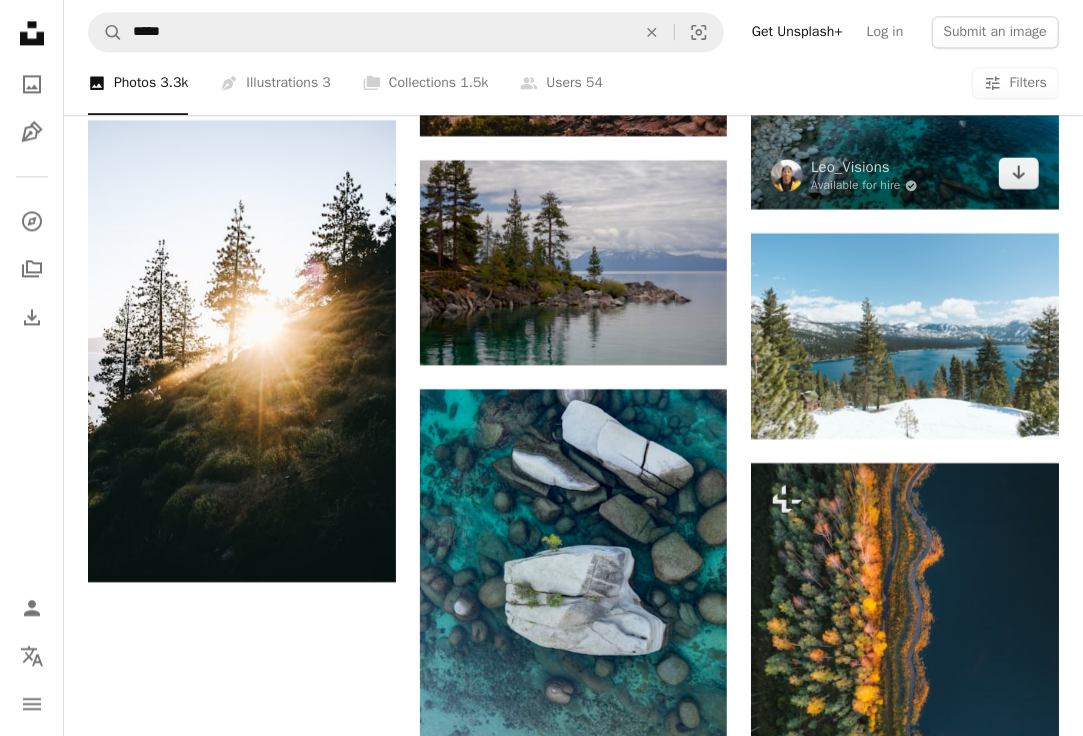scroll, scrollTop: 1978, scrollLeft: 0, axis: vertical 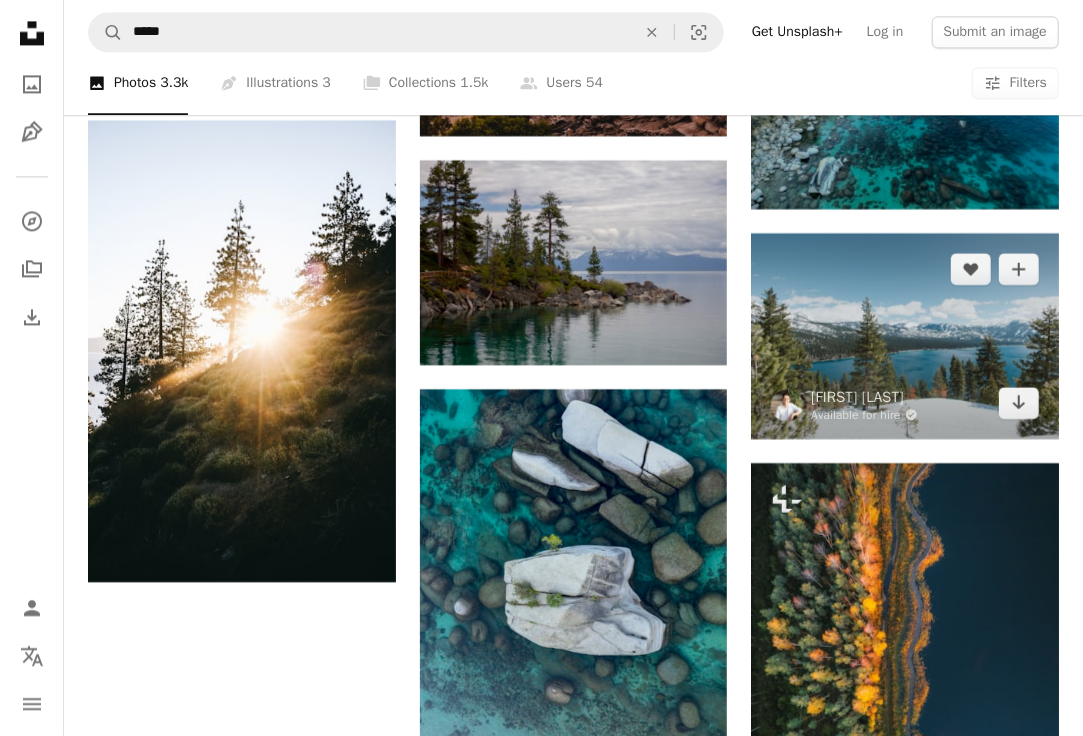 click at bounding box center (905, 335) 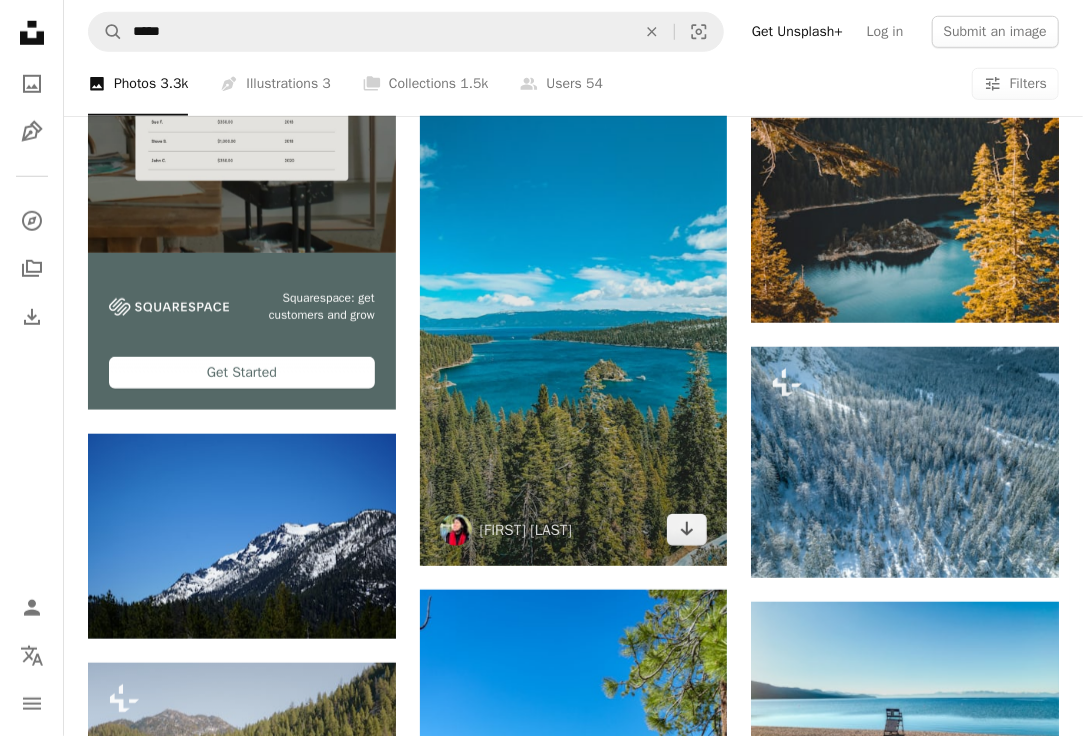 scroll, scrollTop: 3957, scrollLeft: 0, axis: vertical 